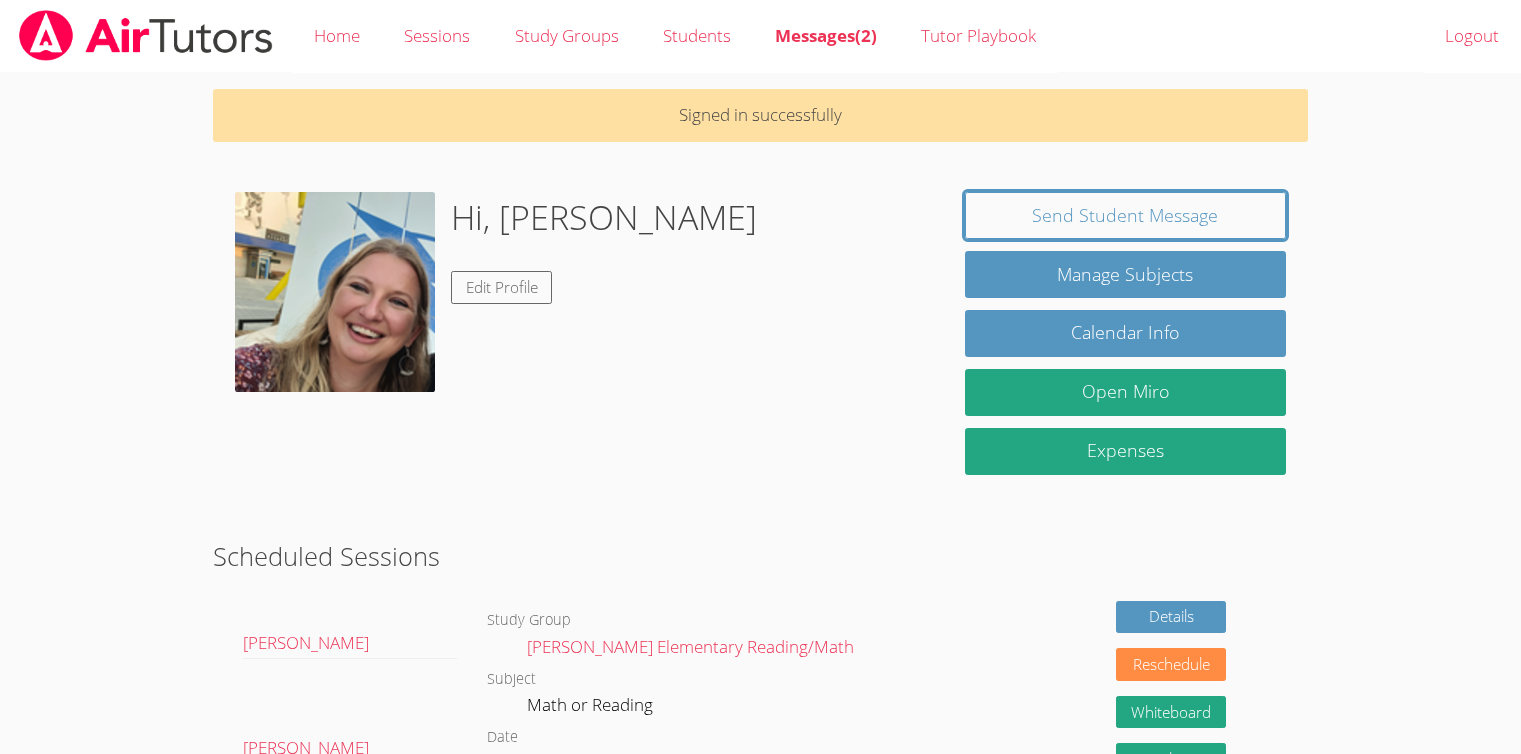 scroll, scrollTop: 0, scrollLeft: 0, axis: both 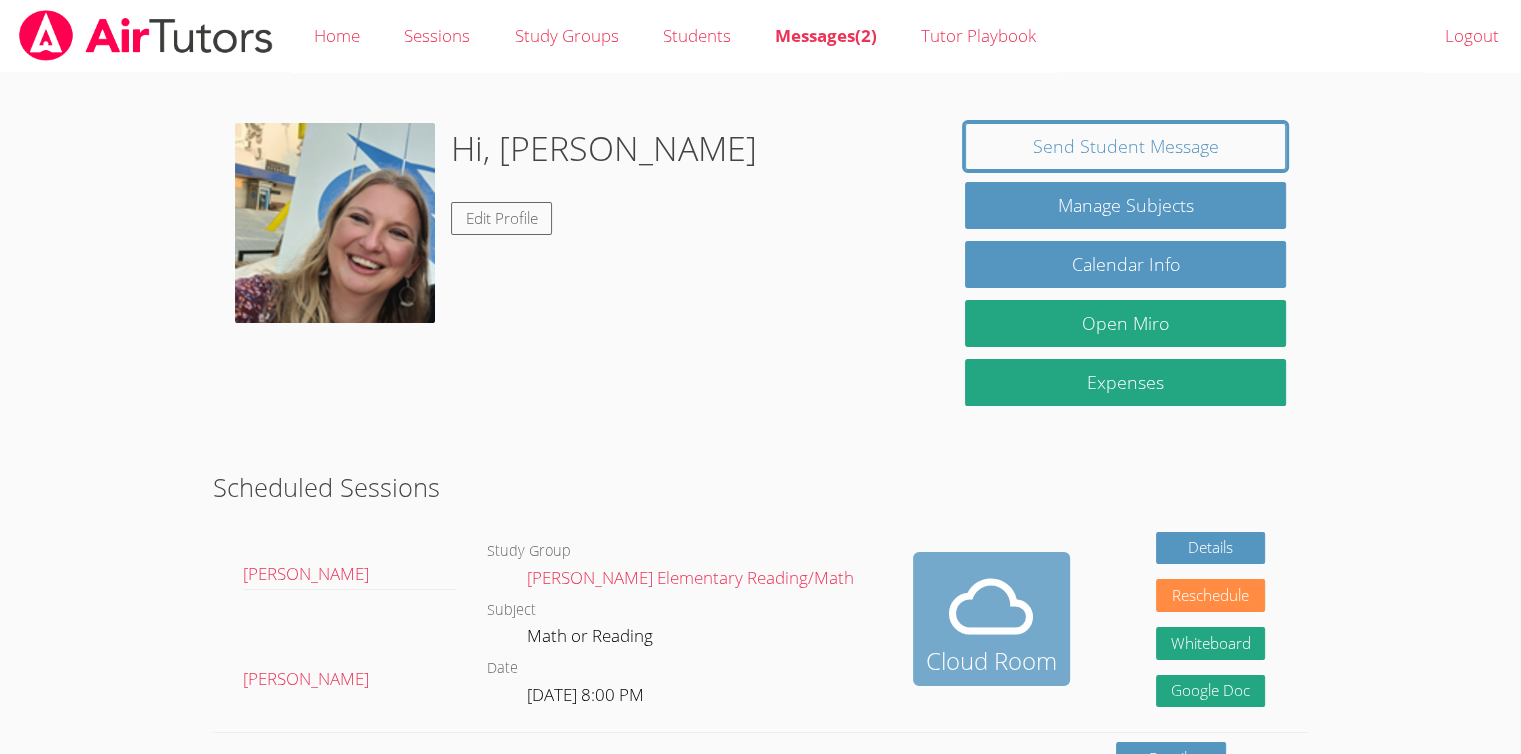 click on "Cloud Room" at bounding box center (991, 661) 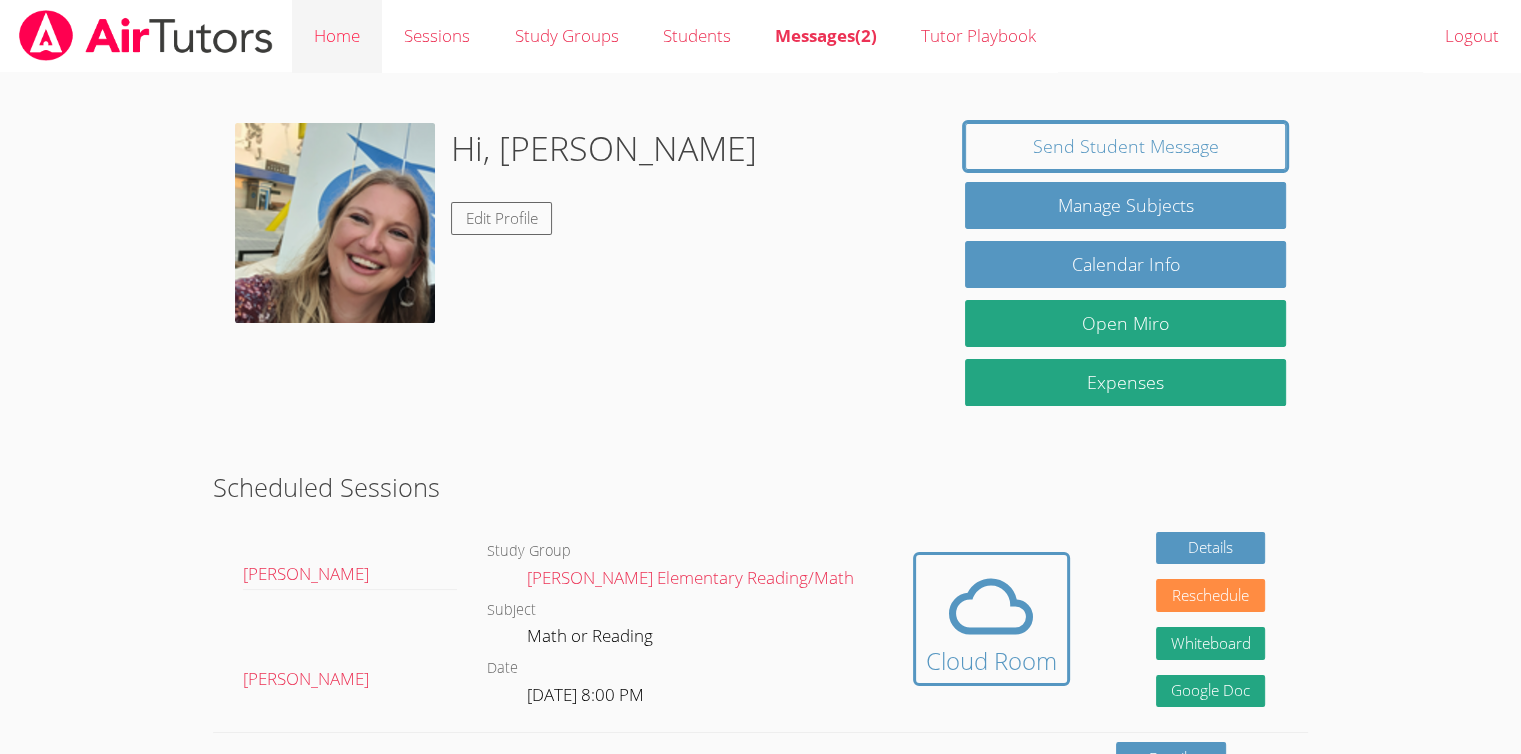 click on "Home" at bounding box center (337, 36) 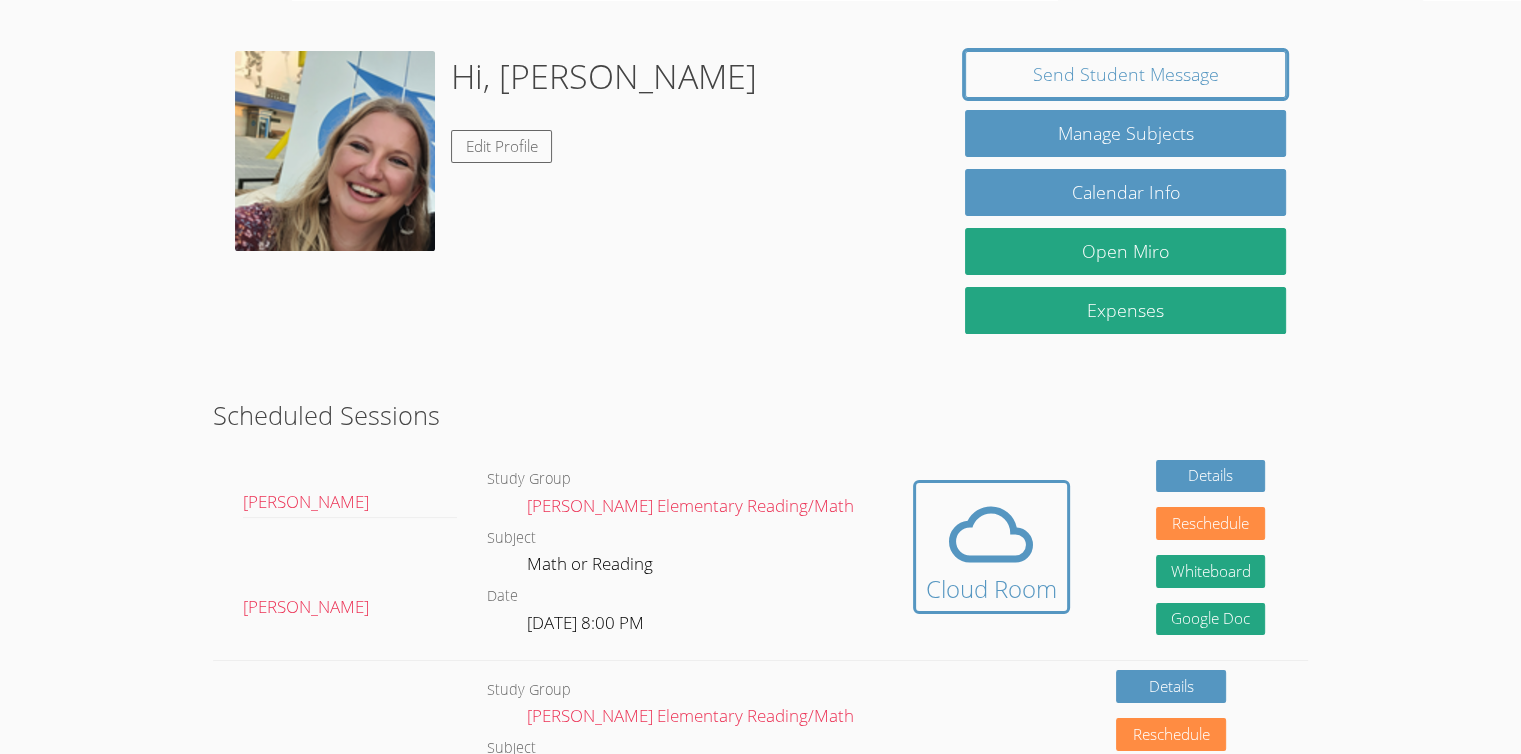 scroll, scrollTop: 0, scrollLeft: 0, axis: both 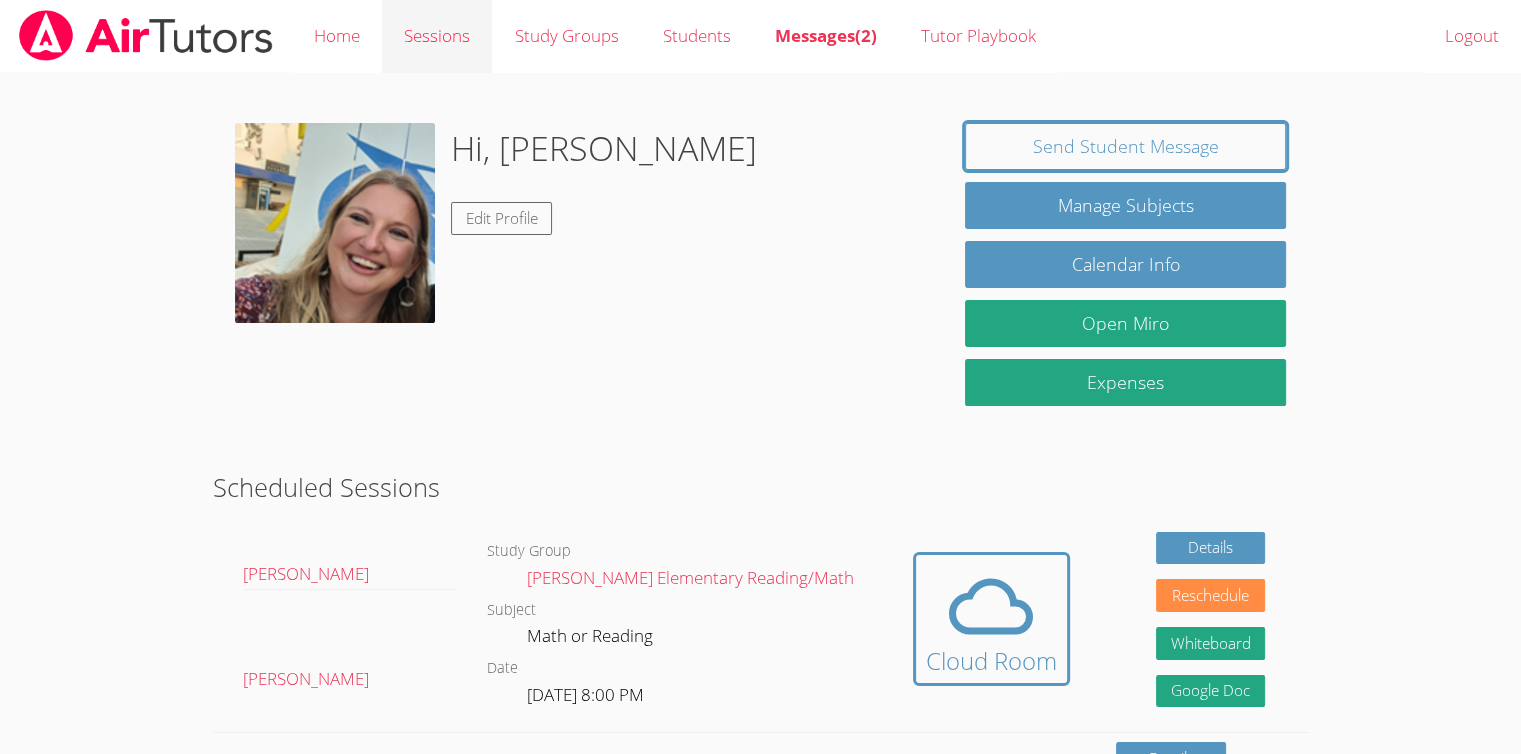 click on "Sessions" at bounding box center [437, 36] 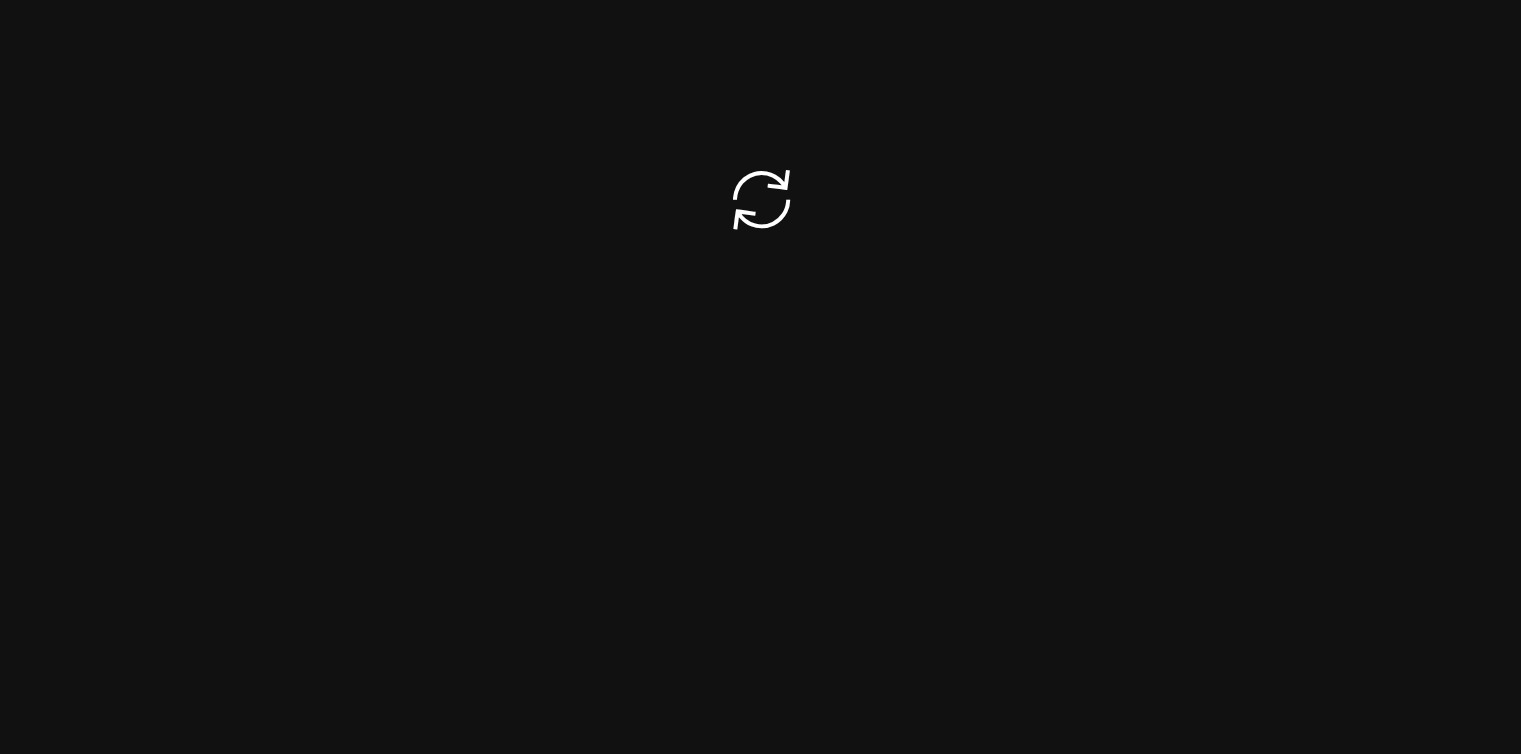 scroll, scrollTop: 0, scrollLeft: 0, axis: both 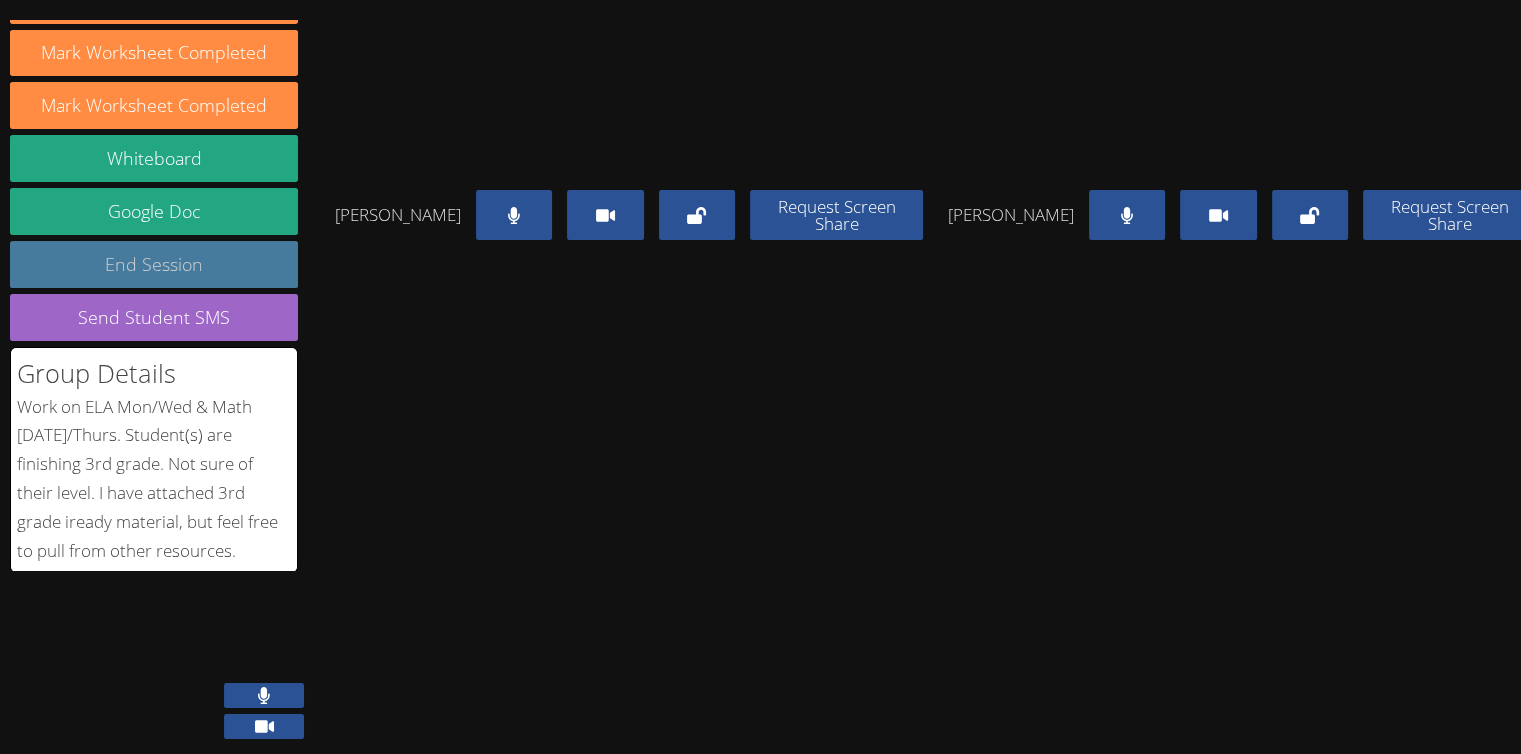 click on "End Session" at bounding box center [154, 264] 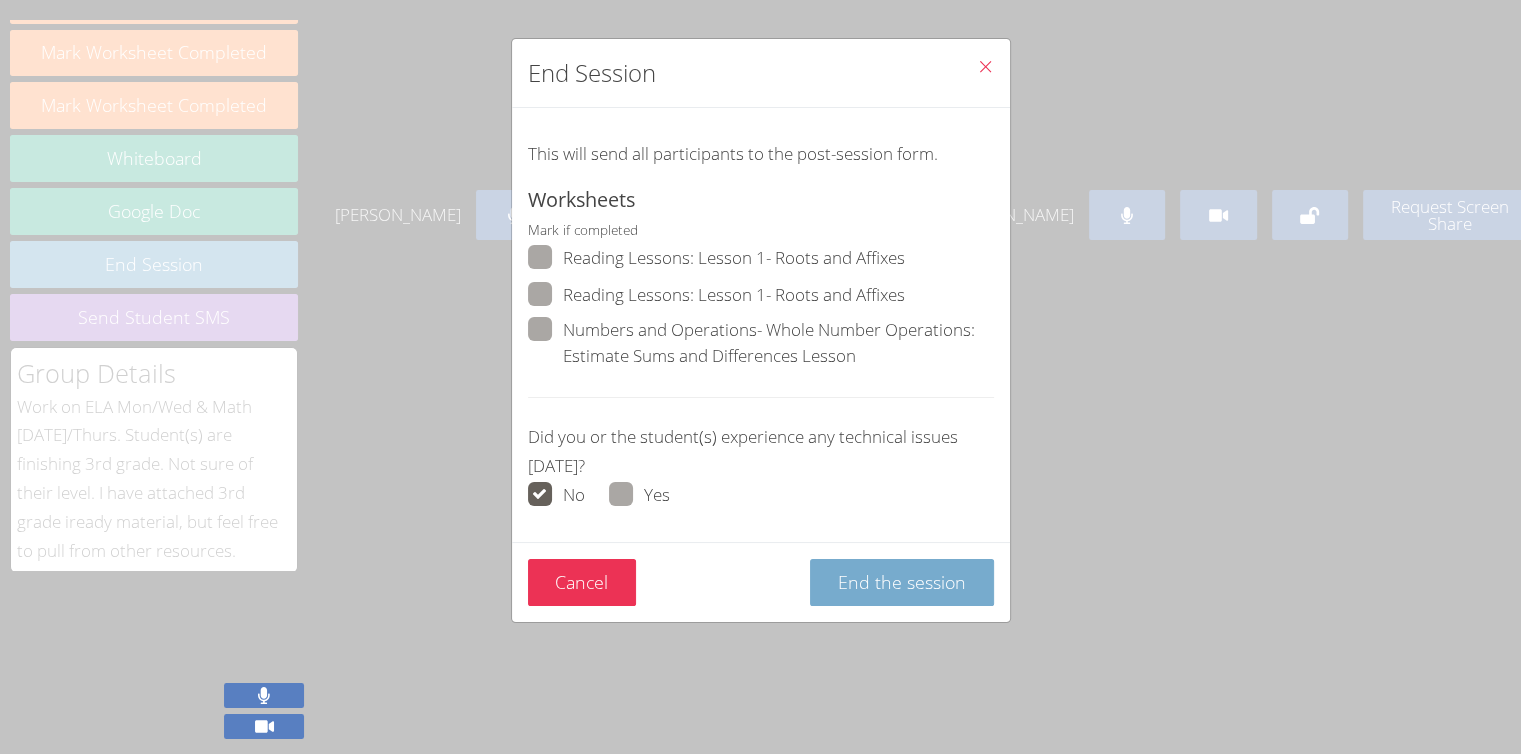 click on "End the session" at bounding box center (902, 582) 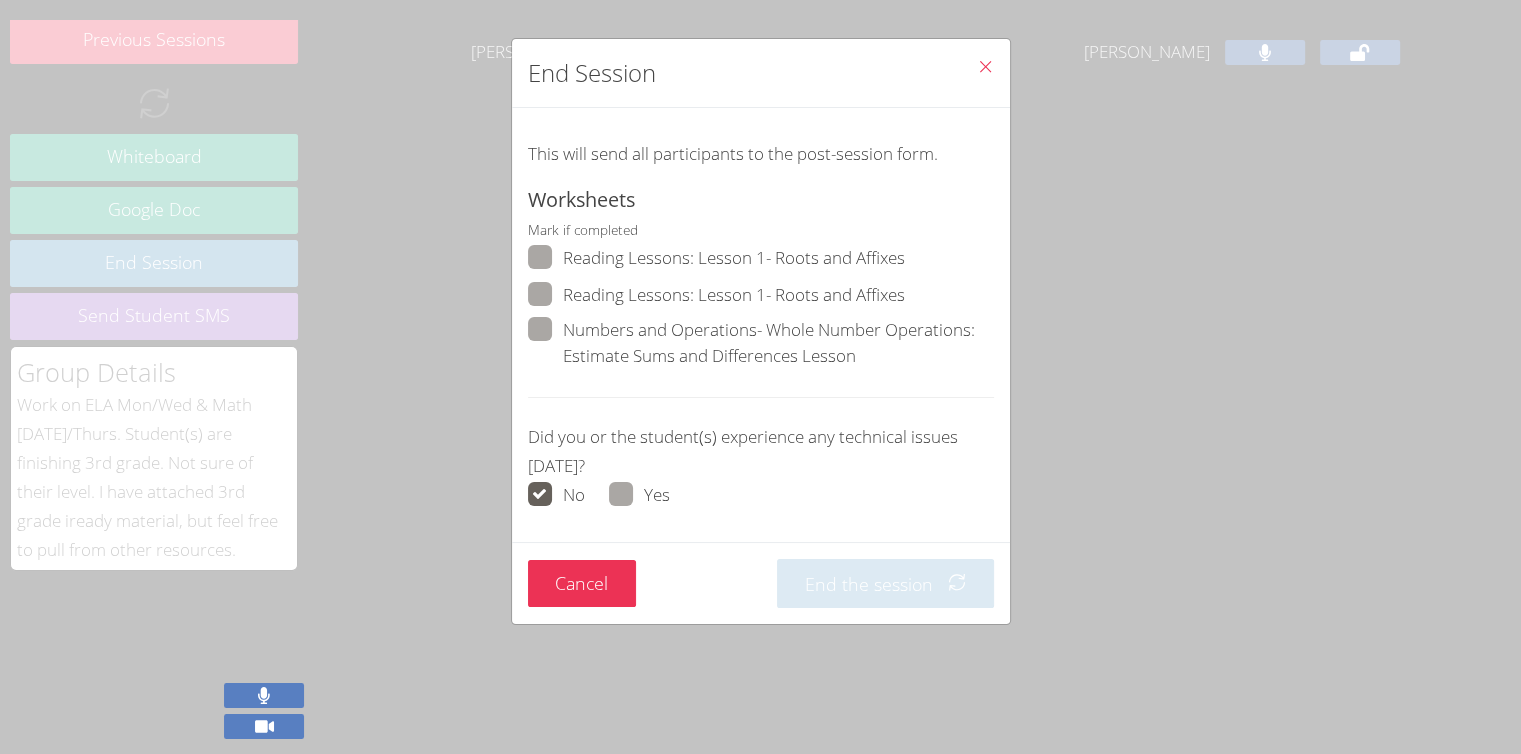 scroll, scrollTop: 247, scrollLeft: 0, axis: vertical 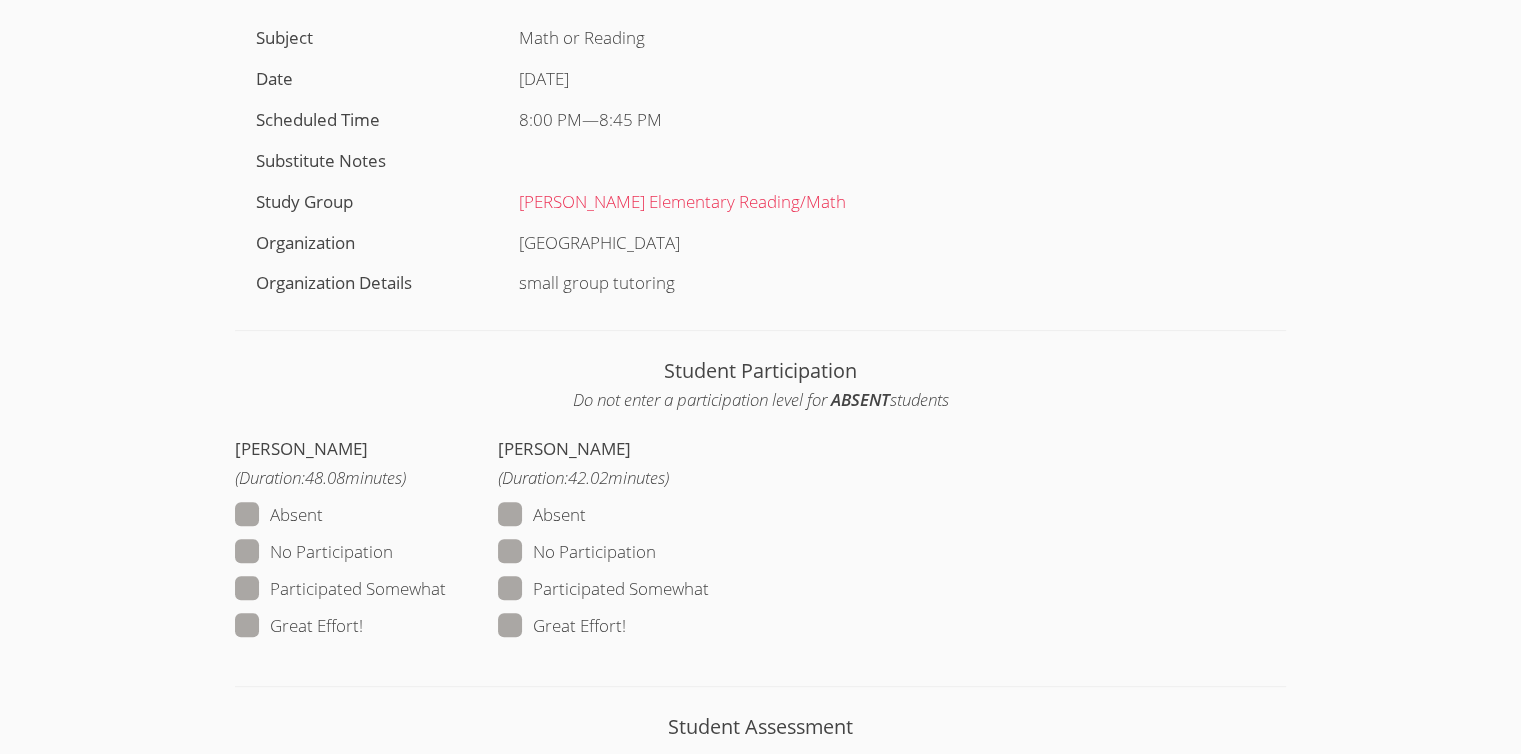 drag, startPoint x: 554, startPoint y: 617, endPoint x: 461, endPoint y: 623, distance: 93.193344 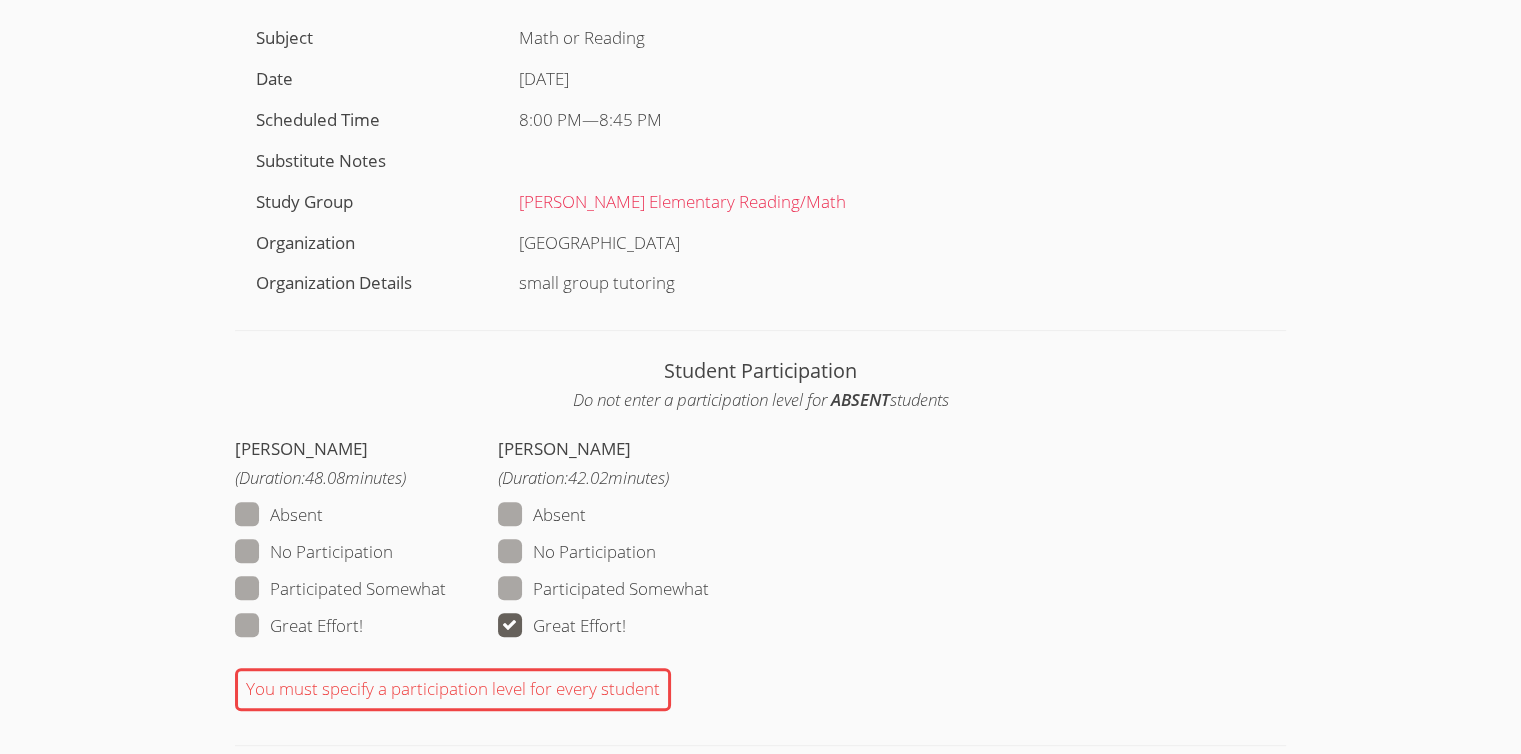 drag, startPoint x: 382, startPoint y: 625, endPoint x: 368, endPoint y: 626, distance: 14.035668 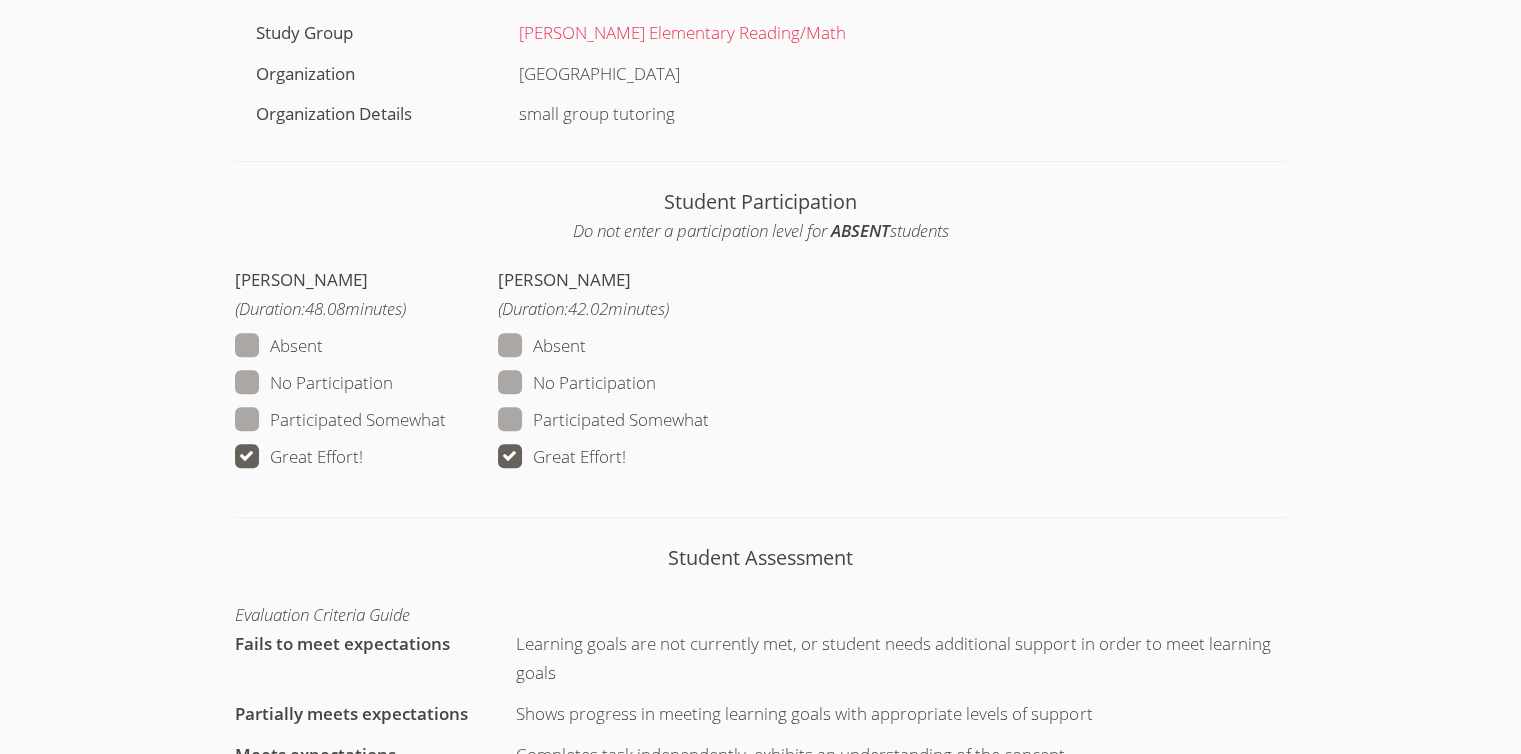 scroll, scrollTop: 1300, scrollLeft: 0, axis: vertical 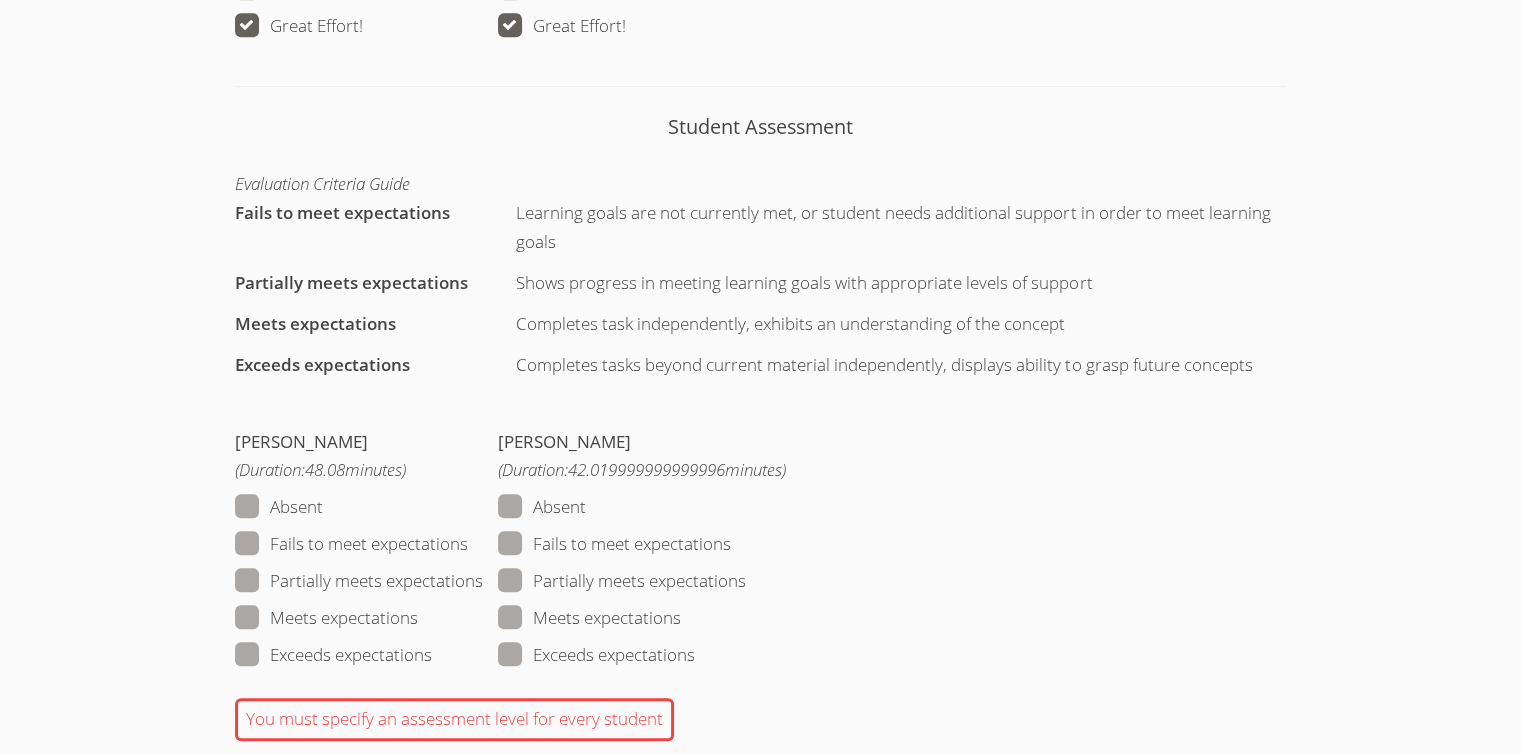 click on "Partially meets expectations" at bounding box center [359, 581] 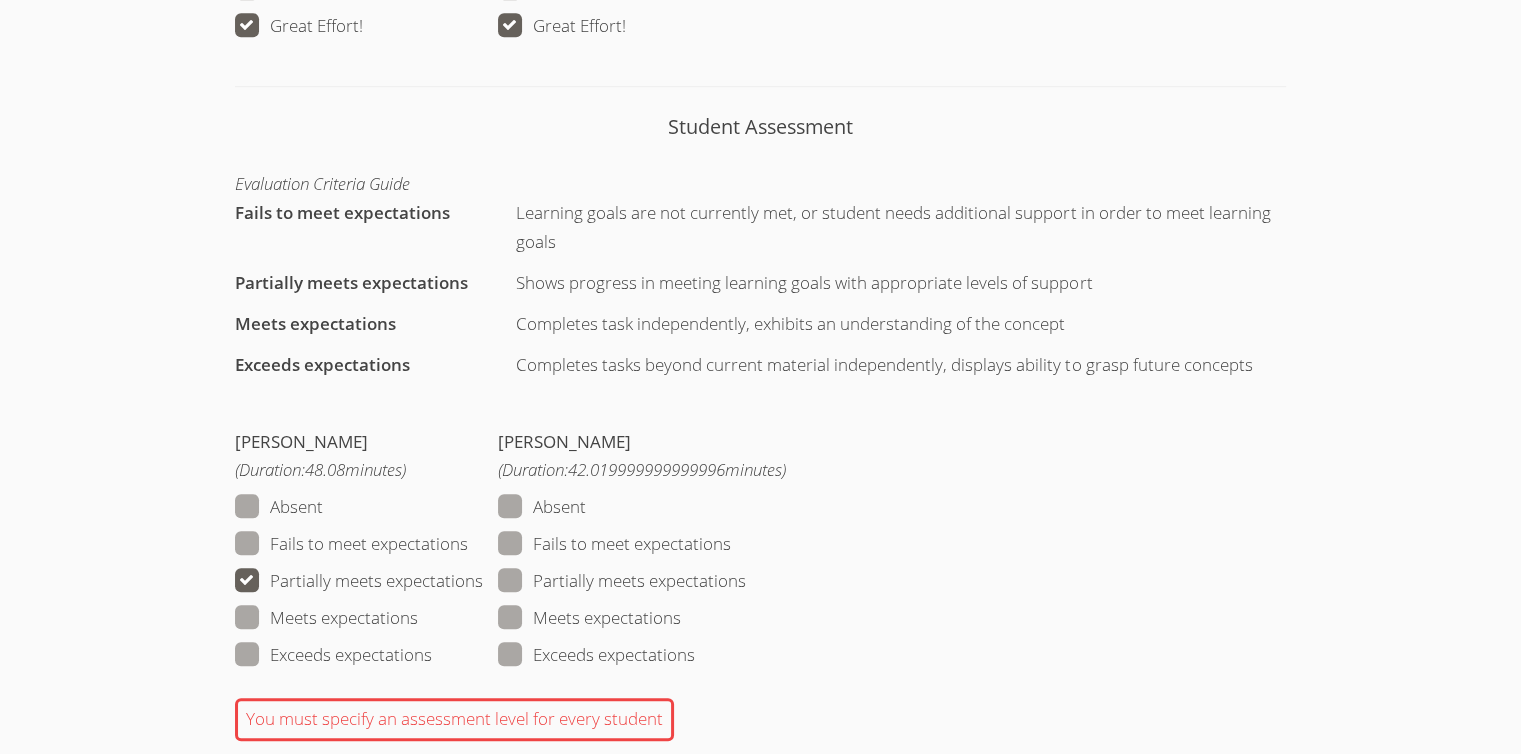 click on "Meets expectations" at bounding box center [589, 618] 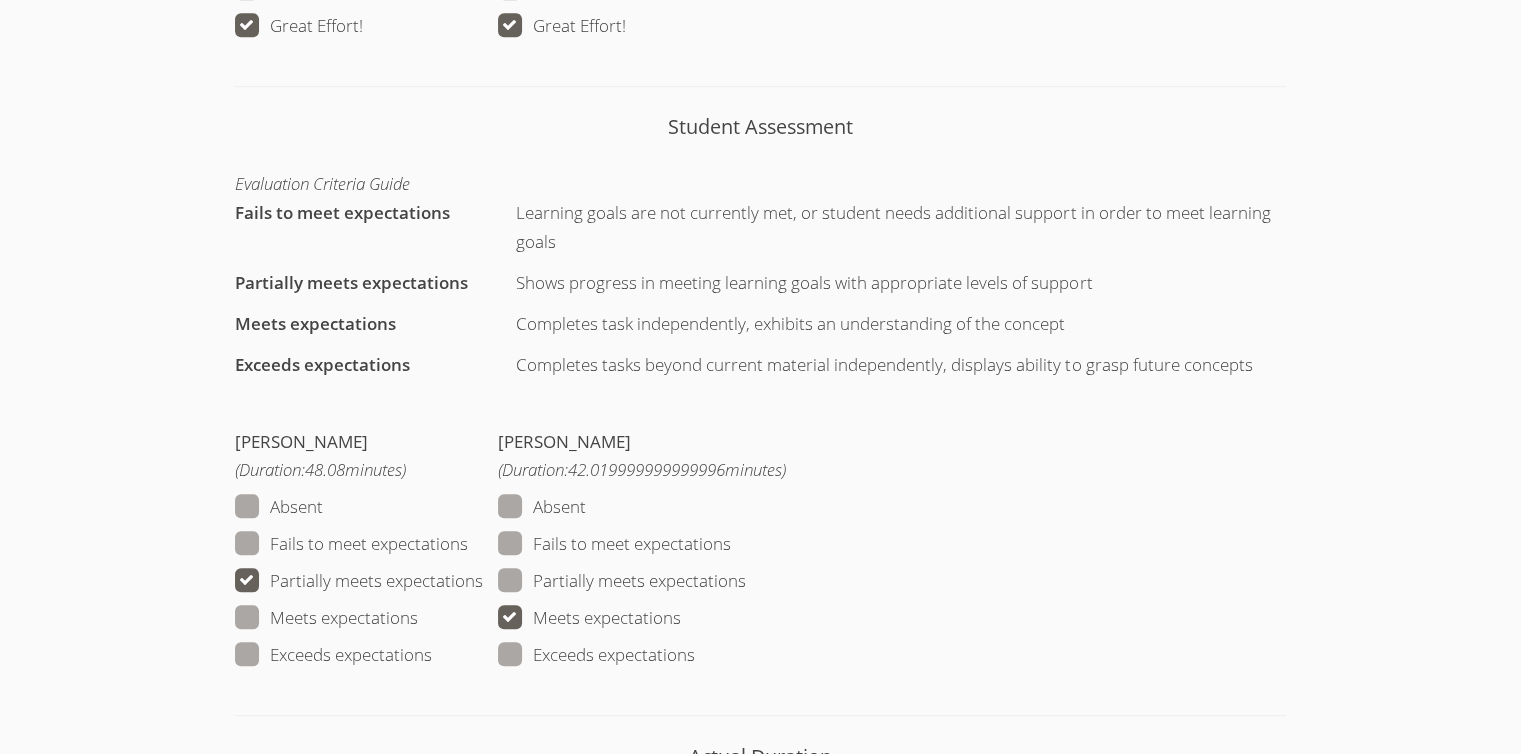 click on "Partially meets expectations" at bounding box center (622, 581) 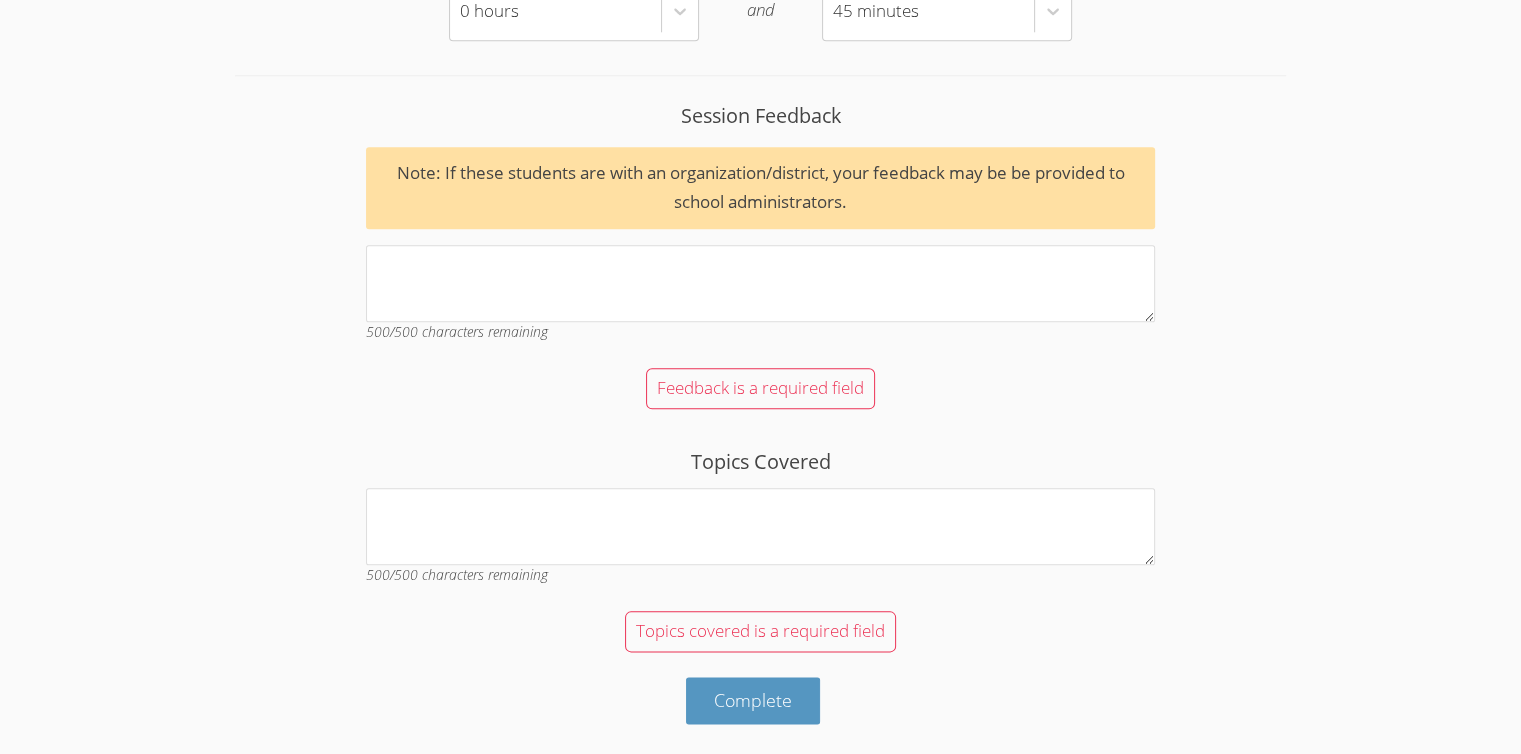 scroll, scrollTop: 2243, scrollLeft: 0, axis: vertical 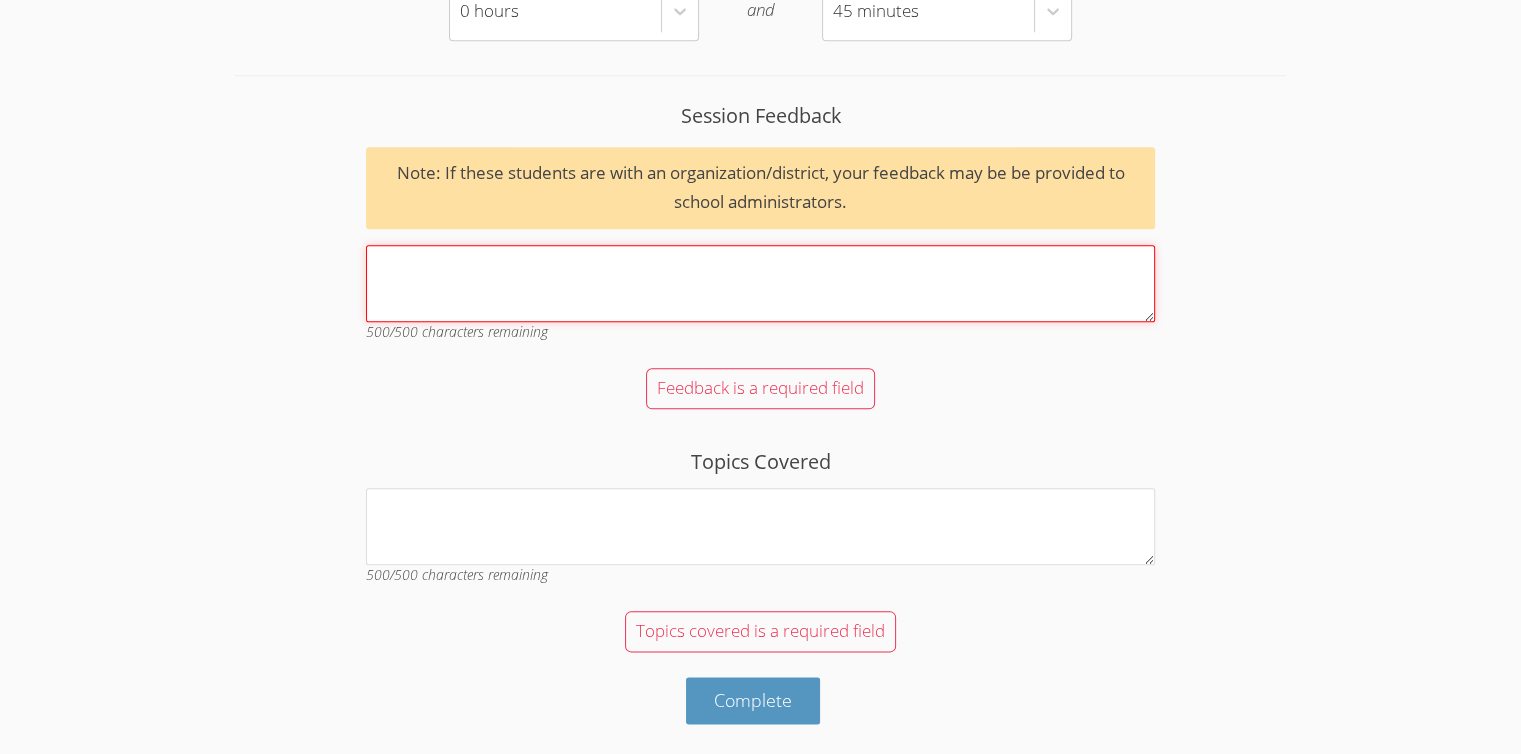 click on "Session Feedback Note: If these students are with an organization/district, your feedback may be be provided to school administrators. 500 /500 characters remaining" at bounding box center (760, 283) 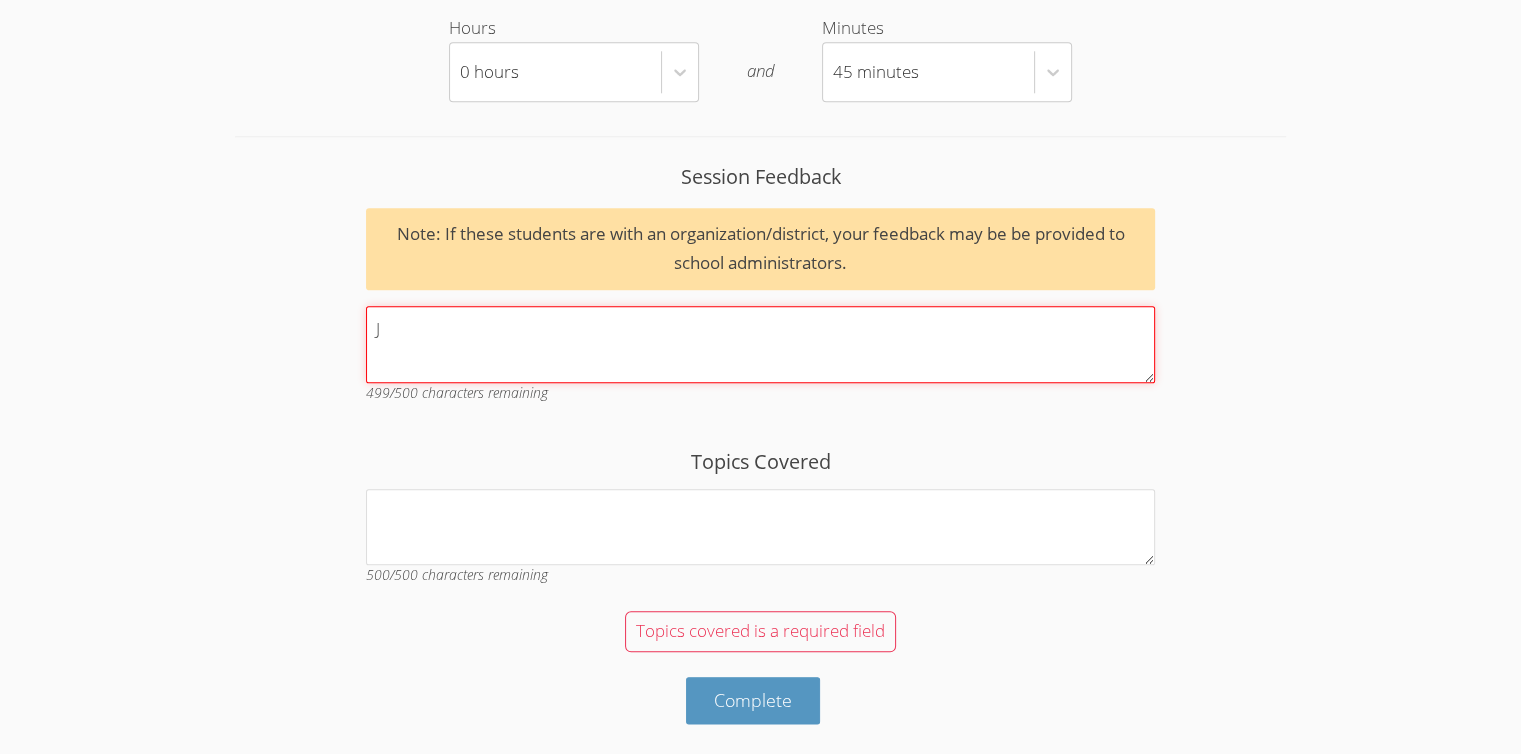 scroll, scrollTop: 2182, scrollLeft: 0, axis: vertical 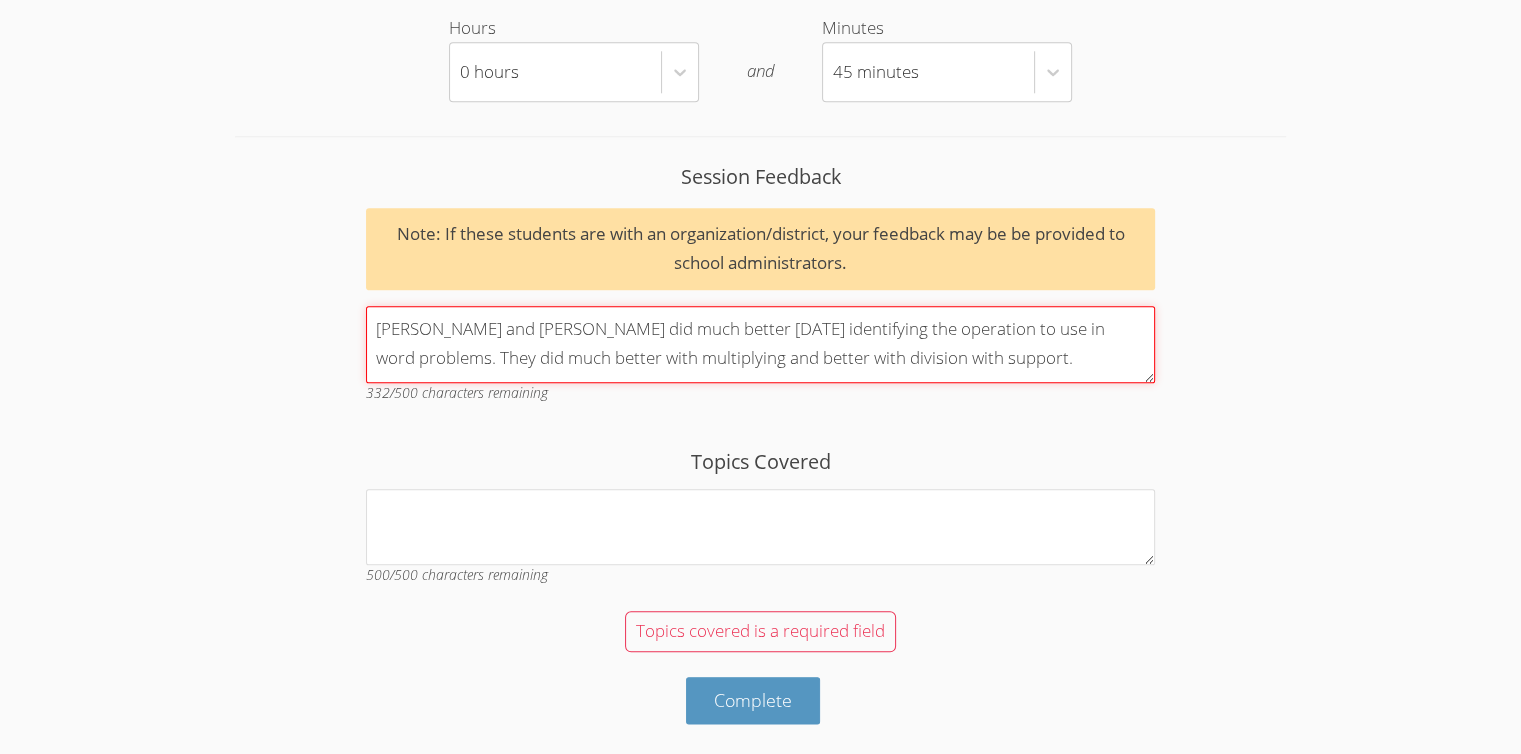 type on "Jesiah and Garrett did much better today identifying the operation to use in word problems. They did much better with multiplying and better with division with support." 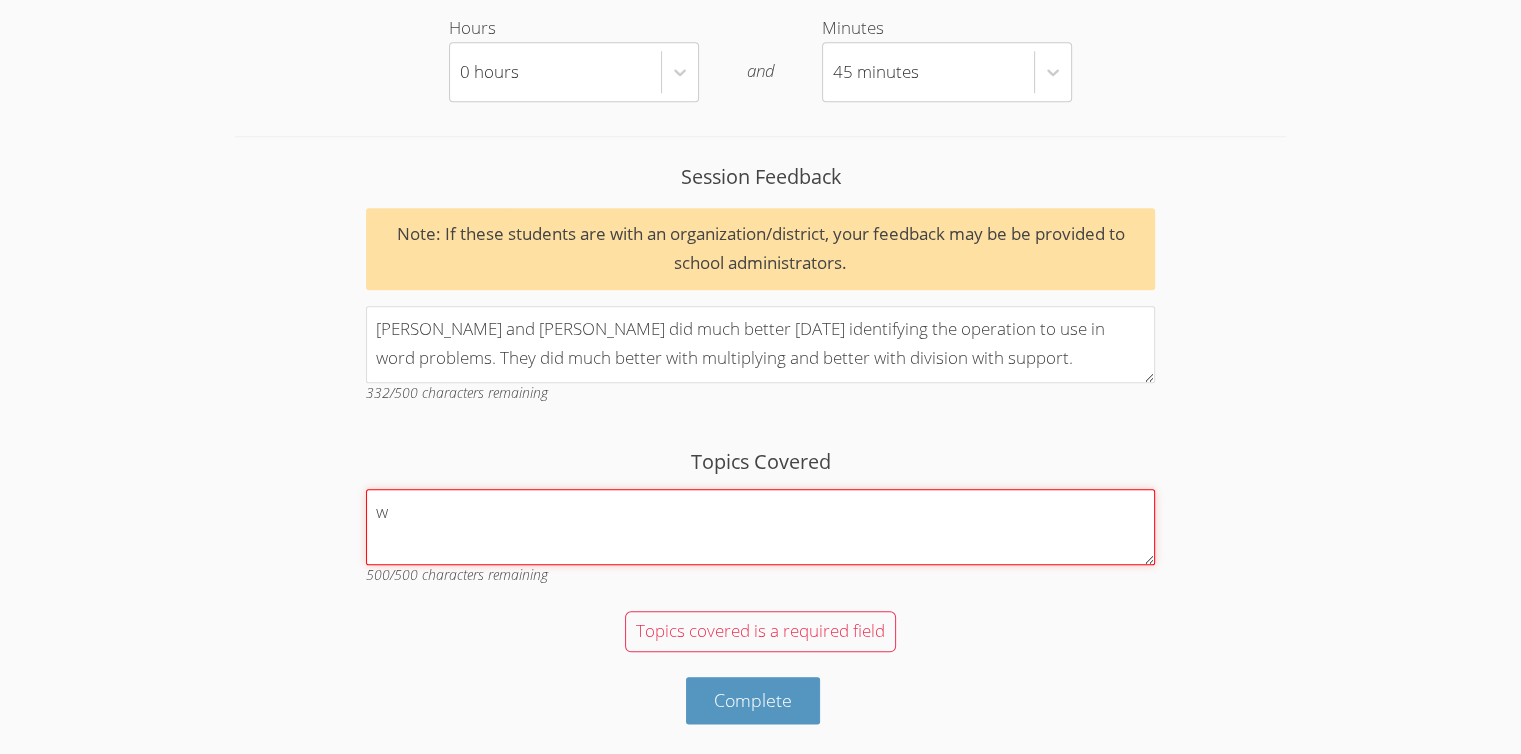 scroll, scrollTop: 2122, scrollLeft: 0, axis: vertical 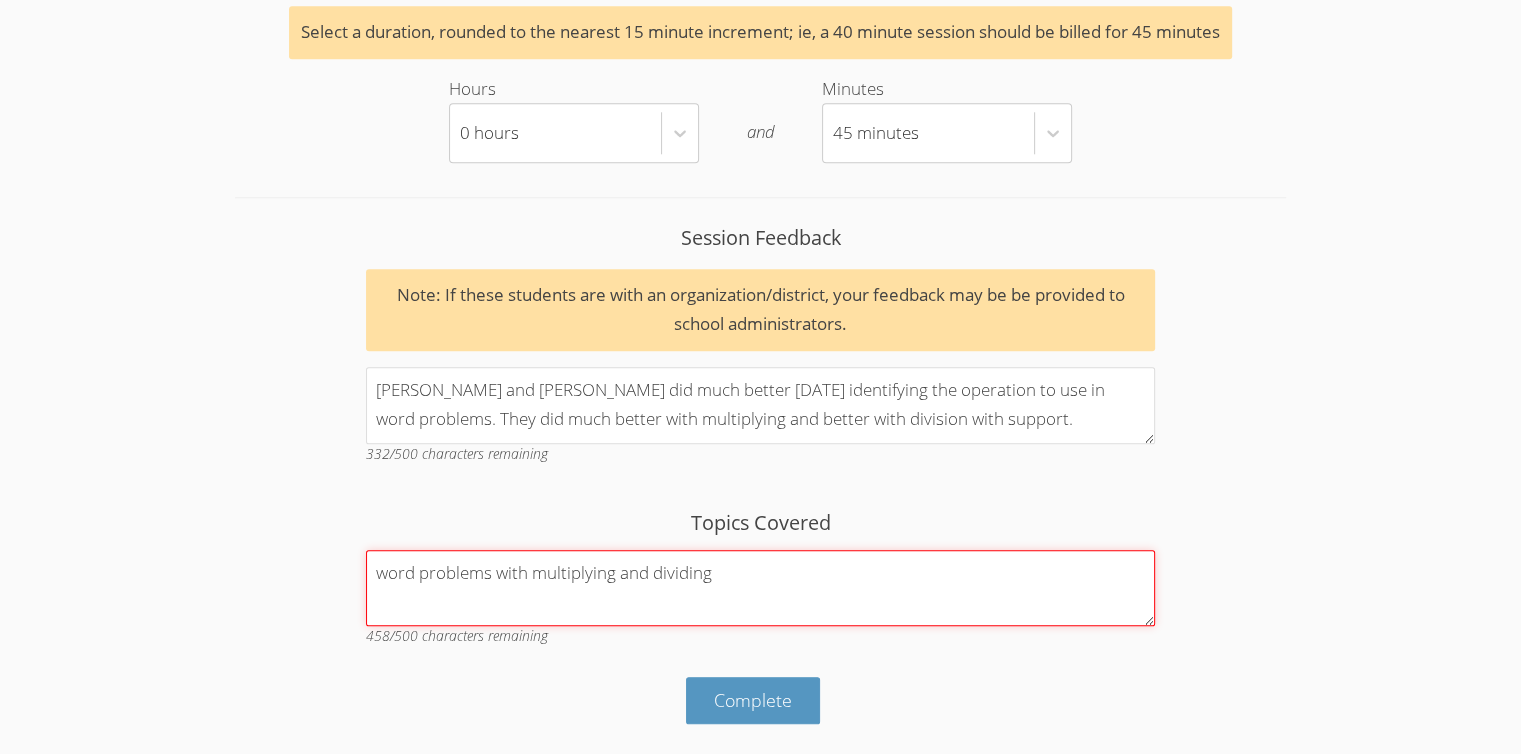 type on "word problems with multiplying and dividing" 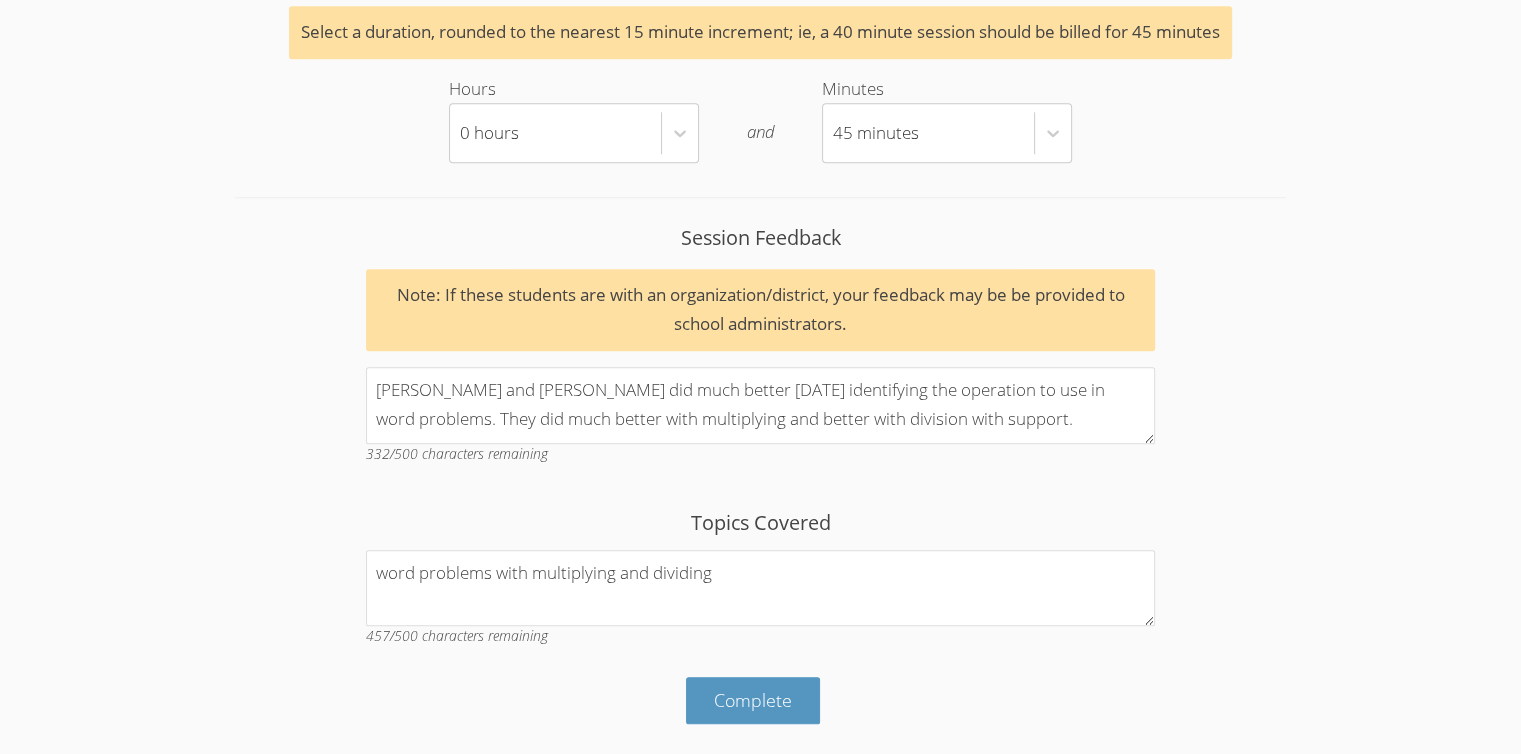 type 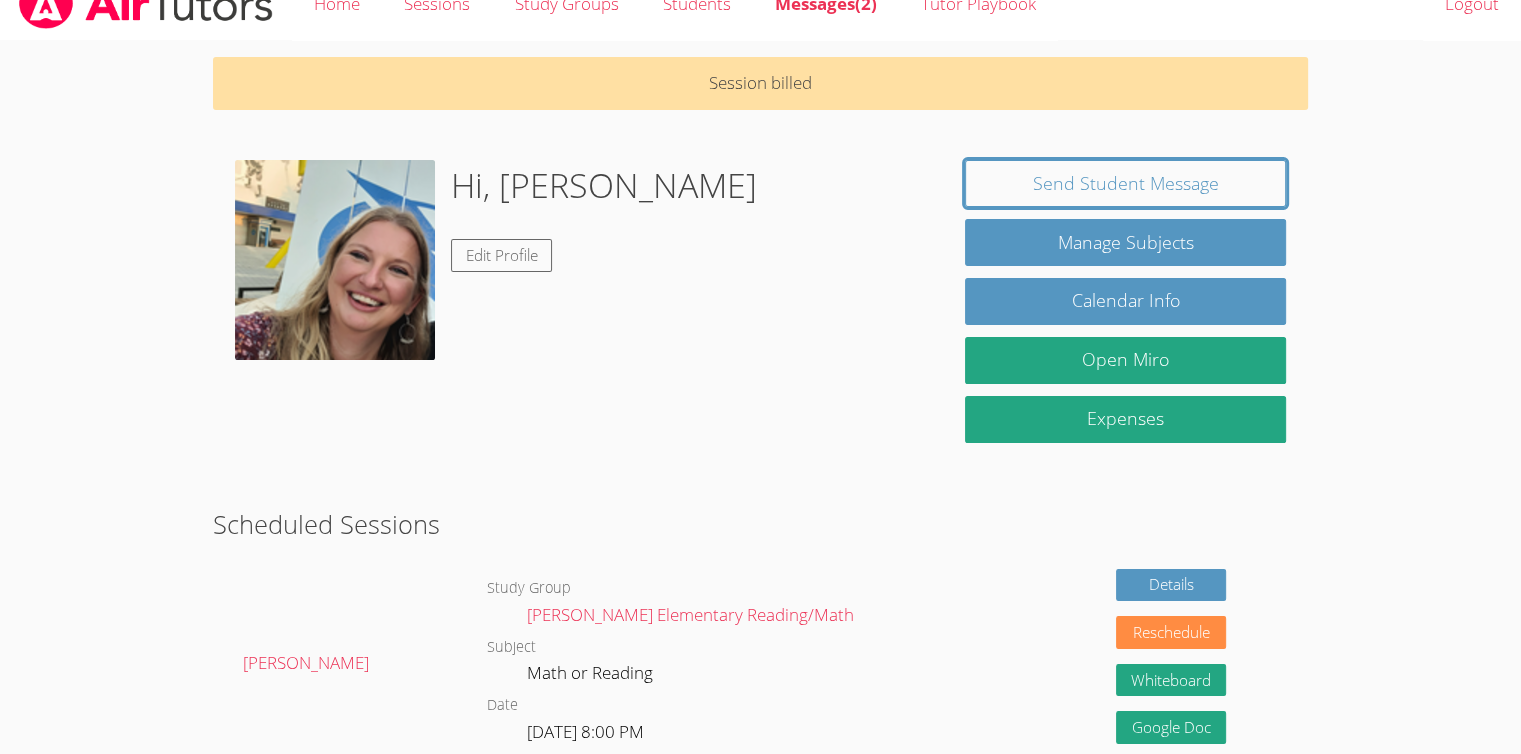 scroll, scrollTop: 0, scrollLeft: 0, axis: both 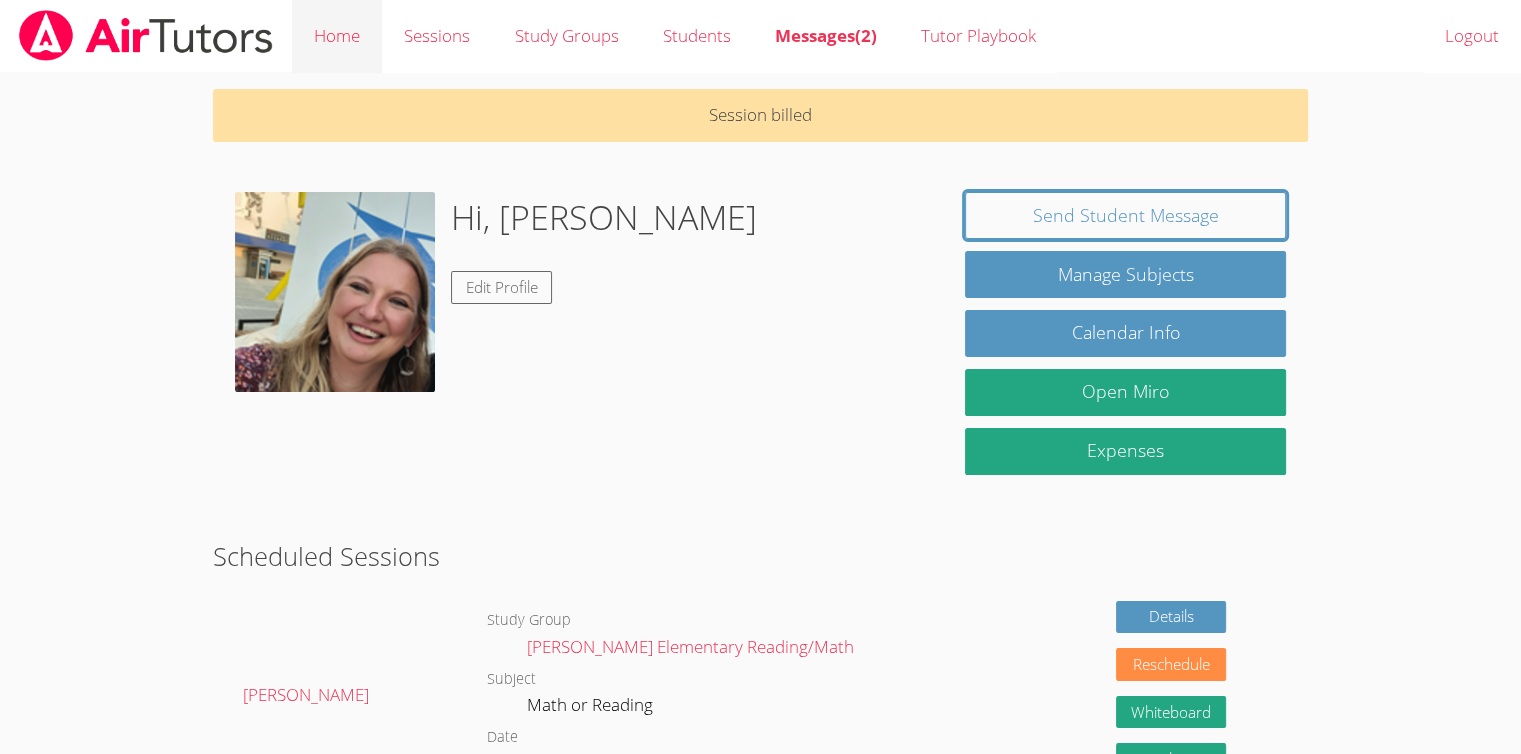 click on "Home" at bounding box center [337, 36] 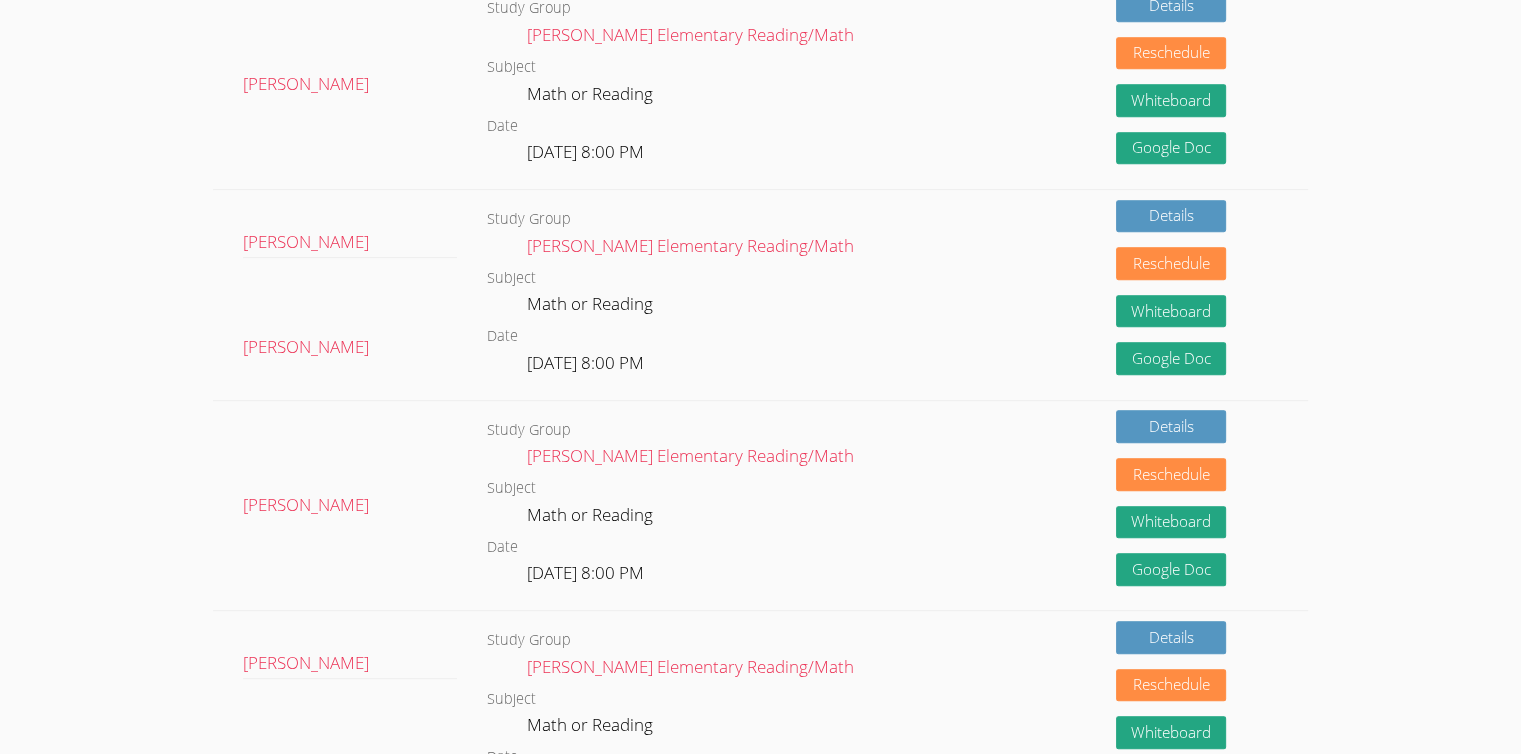 scroll, scrollTop: 1000, scrollLeft: 0, axis: vertical 